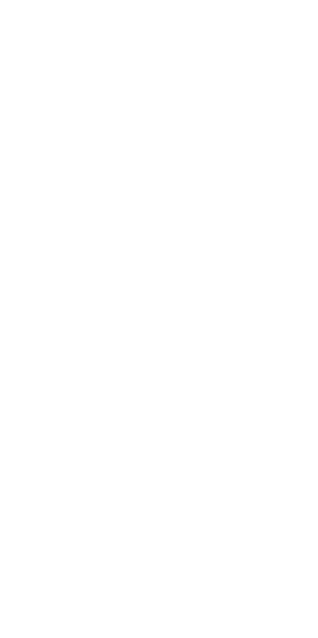 scroll, scrollTop: 0, scrollLeft: 0, axis: both 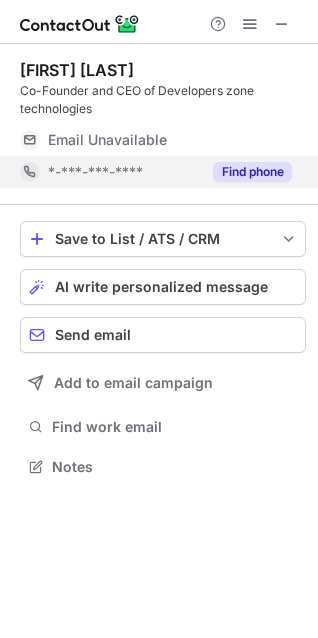 click on "Find phone" at bounding box center (252, 172) 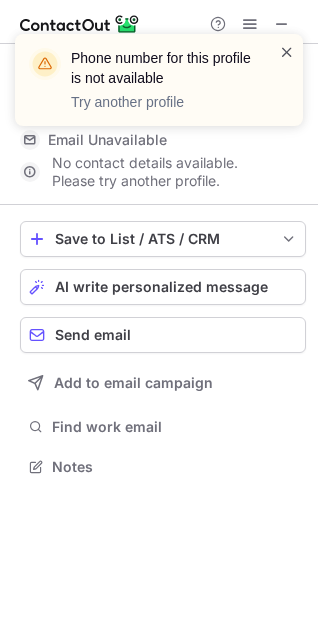 click at bounding box center [287, 52] 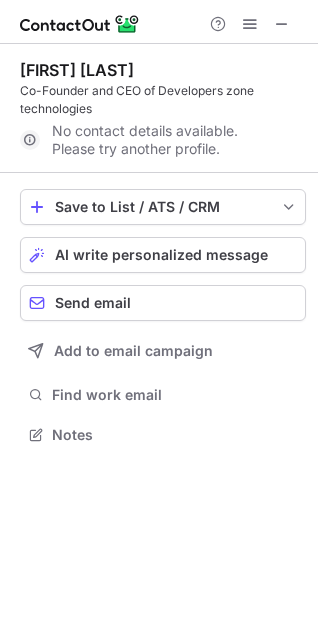 scroll, scrollTop: 441, scrollLeft: 318, axis: both 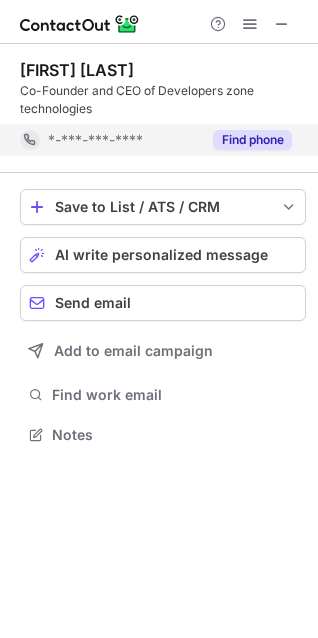 click on "Find phone" at bounding box center [252, 140] 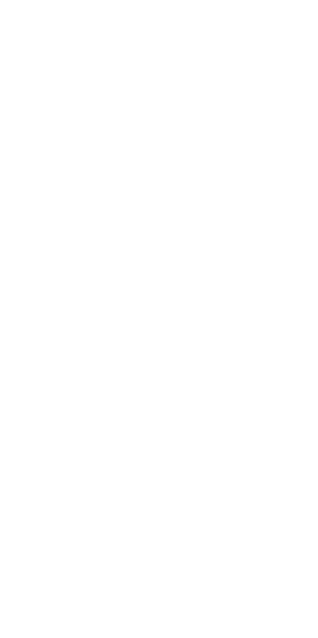 scroll, scrollTop: 0, scrollLeft: 0, axis: both 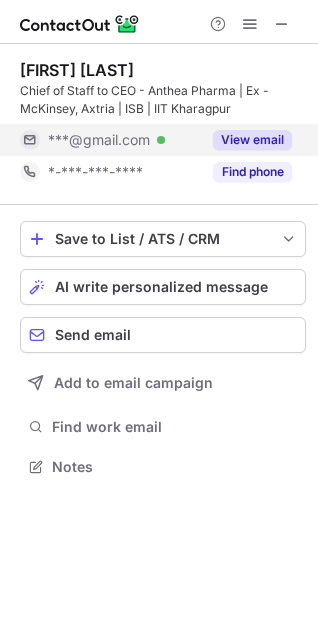 click on "View email" at bounding box center (252, 140) 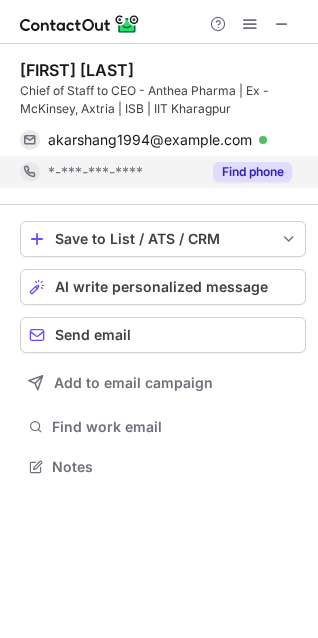 click on "Find phone" at bounding box center [252, 172] 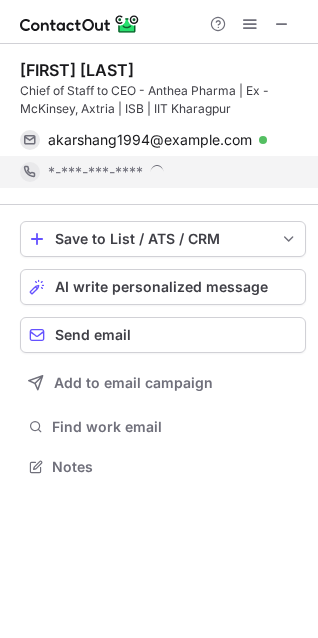 scroll, scrollTop: 10, scrollLeft: 10, axis: both 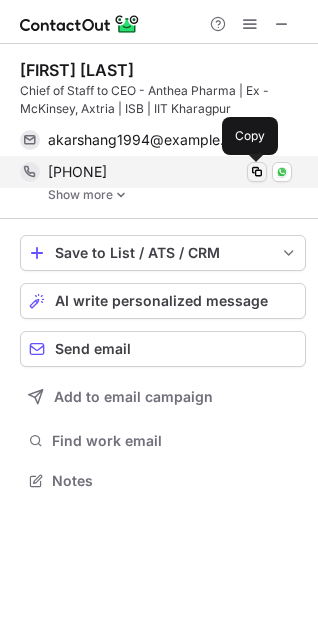 click at bounding box center (257, 172) 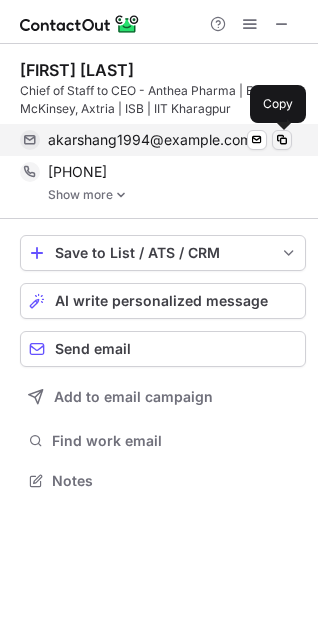 click at bounding box center (282, 140) 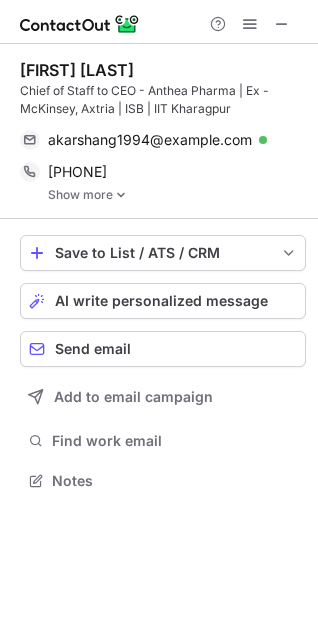 scroll, scrollTop: 466, scrollLeft: 318, axis: both 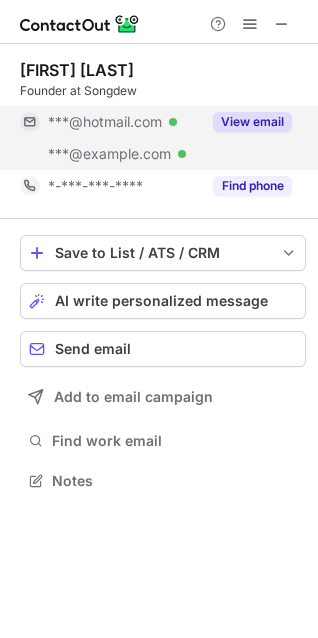 click on "View email" at bounding box center [252, 122] 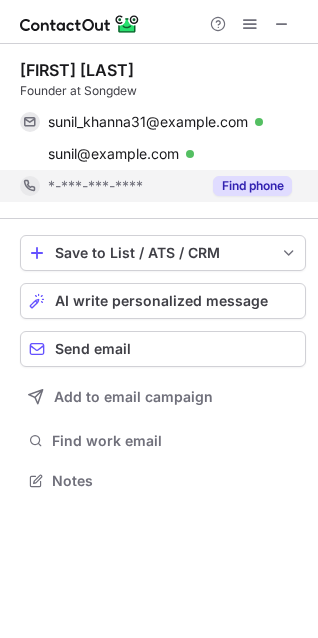 click on "Find phone" at bounding box center [252, 186] 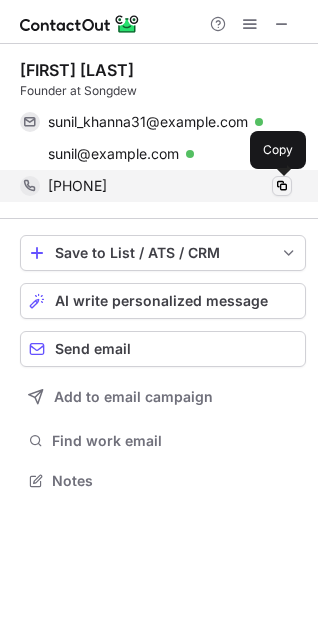 click at bounding box center (282, 186) 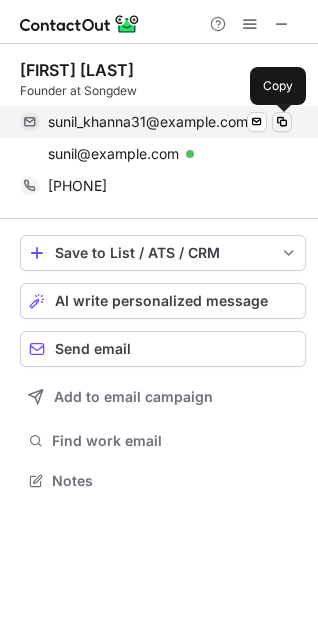 click at bounding box center (282, 122) 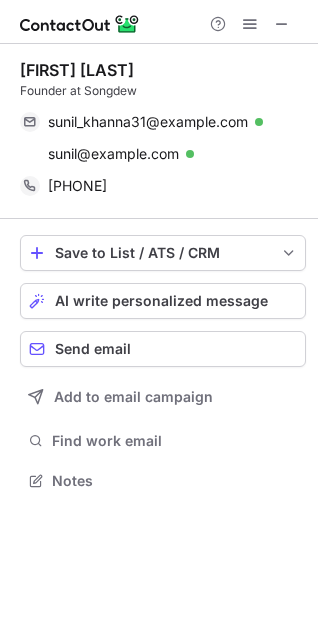 scroll, scrollTop: 467, scrollLeft: 318, axis: both 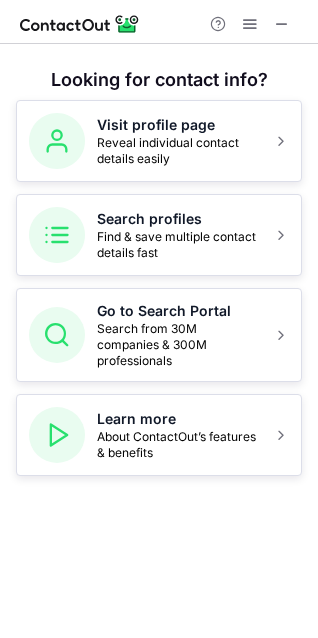 click at bounding box center [80, 24] 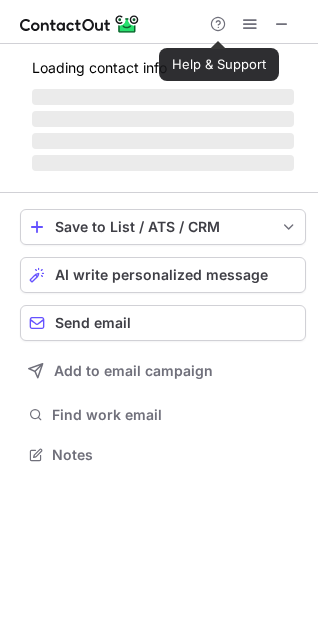 scroll, scrollTop: 10, scrollLeft: 10, axis: both 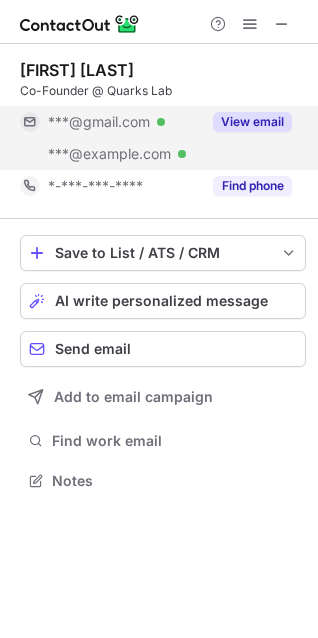 click on "View email" at bounding box center (252, 122) 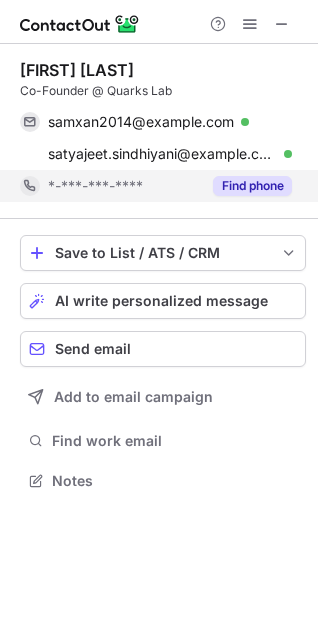 click on "Find phone" at bounding box center [252, 186] 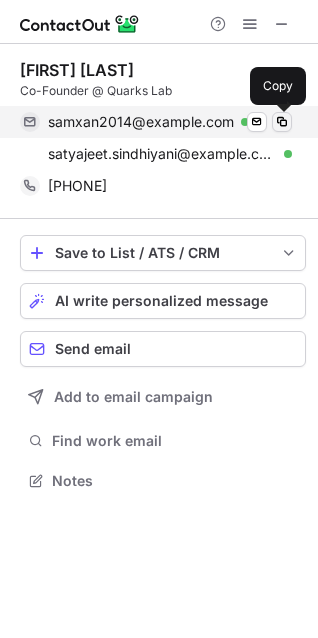 click at bounding box center [282, 122] 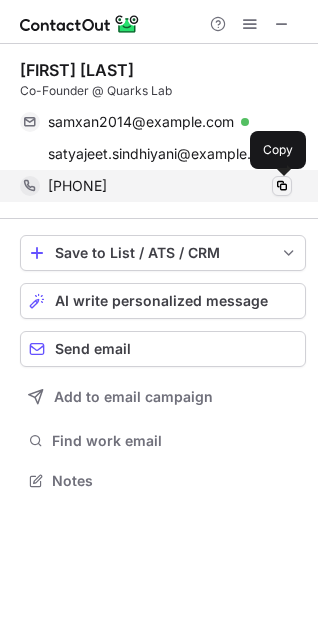 click at bounding box center (282, 186) 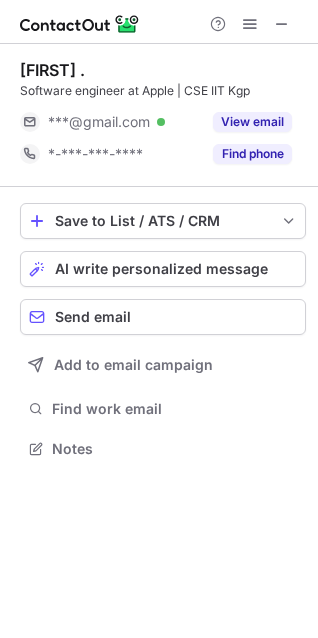 scroll, scrollTop: 441, scrollLeft: 318, axis: both 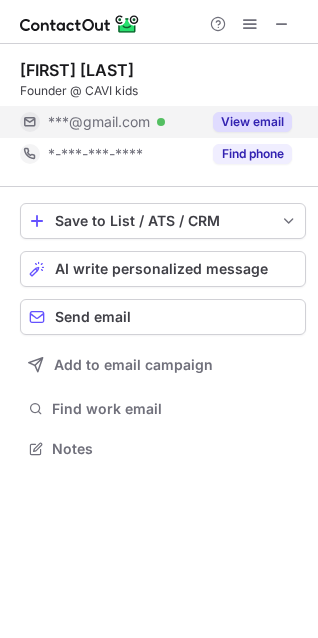click on "View email" at bounding box center (252, 122) 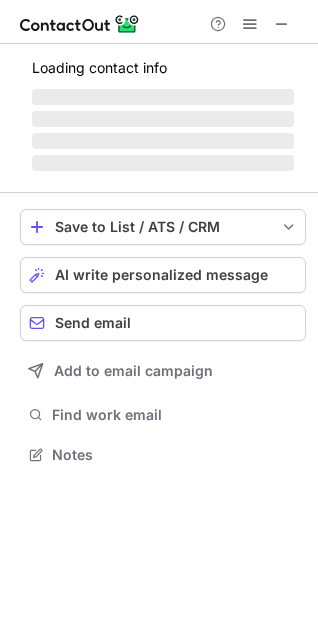 scroll, scrollTop: 441, scrollLeft: 318, axis: both 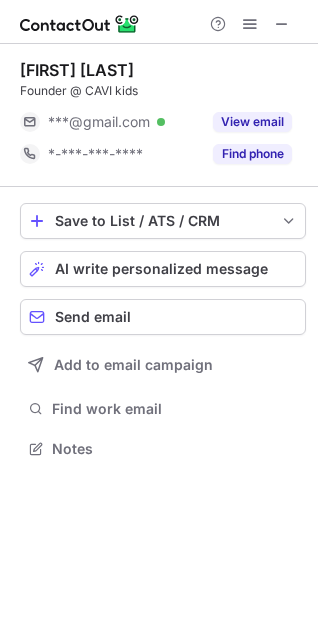 click on "Find phone" at bounding box center (246, 154) 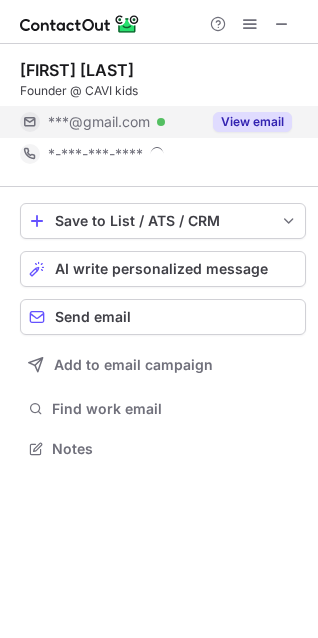 scroll, scrollTop: 10, scrollLeft: 10, axis: both 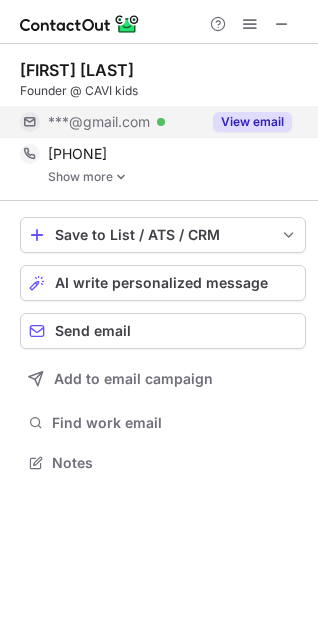 click on "View email" at bounding box center (252, 122) 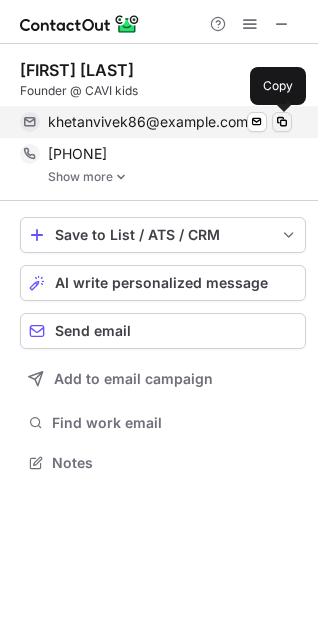 click at bounding box center (282, 122) 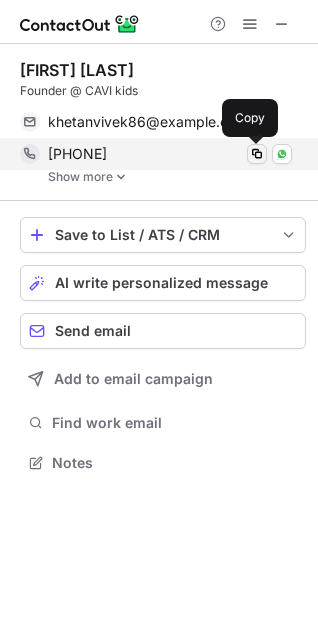 click at bounding box center [257, 154] 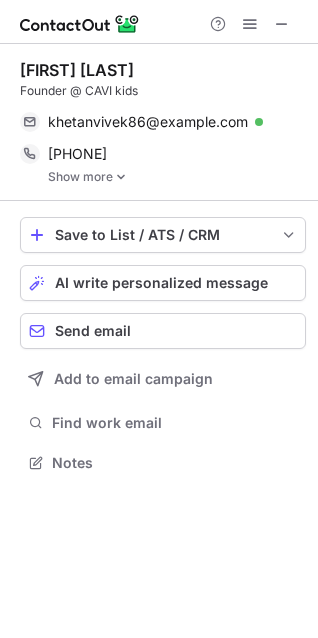scroll, scrollTop: 448, scrollLeft: 318, axis: both 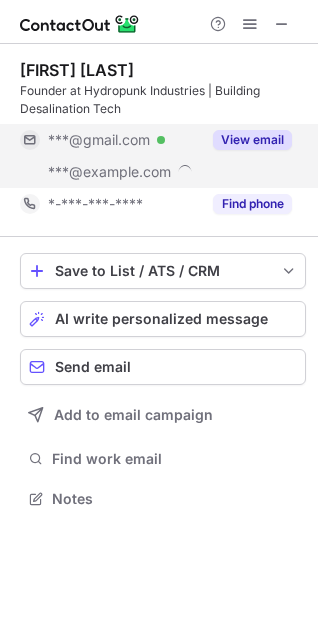 click on "View email" at bounding box center (252, 140) 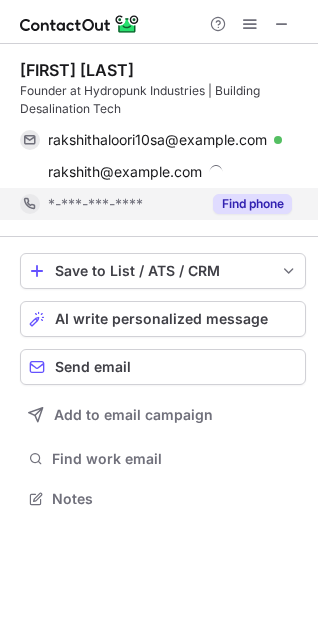 click on "Find phone" at bounding box center [252, 204] 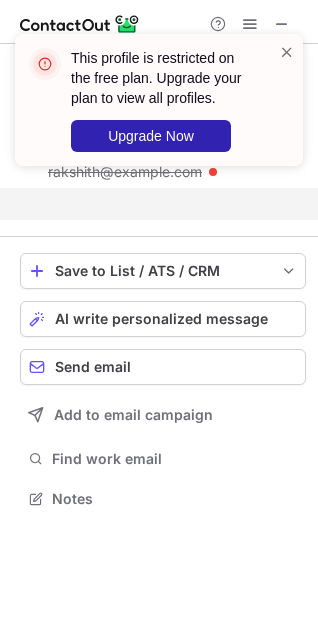 scroll, scrollTop: 453, scrollLeft: 318, axis: both 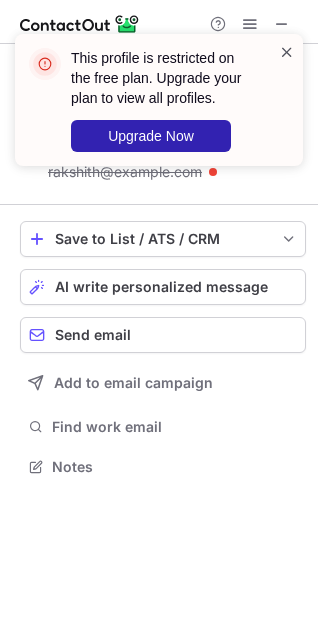 click at bounding box center [287, 52] 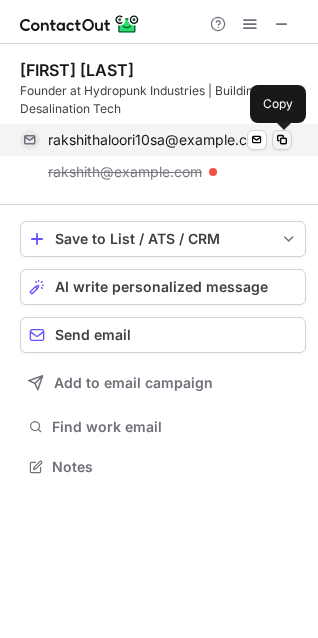 click at bounding box center [282, 140] 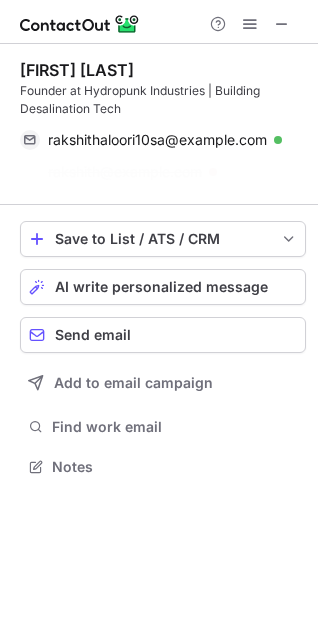 scroll, scrollTop: 421, scrollLeft: 318, axis: both 